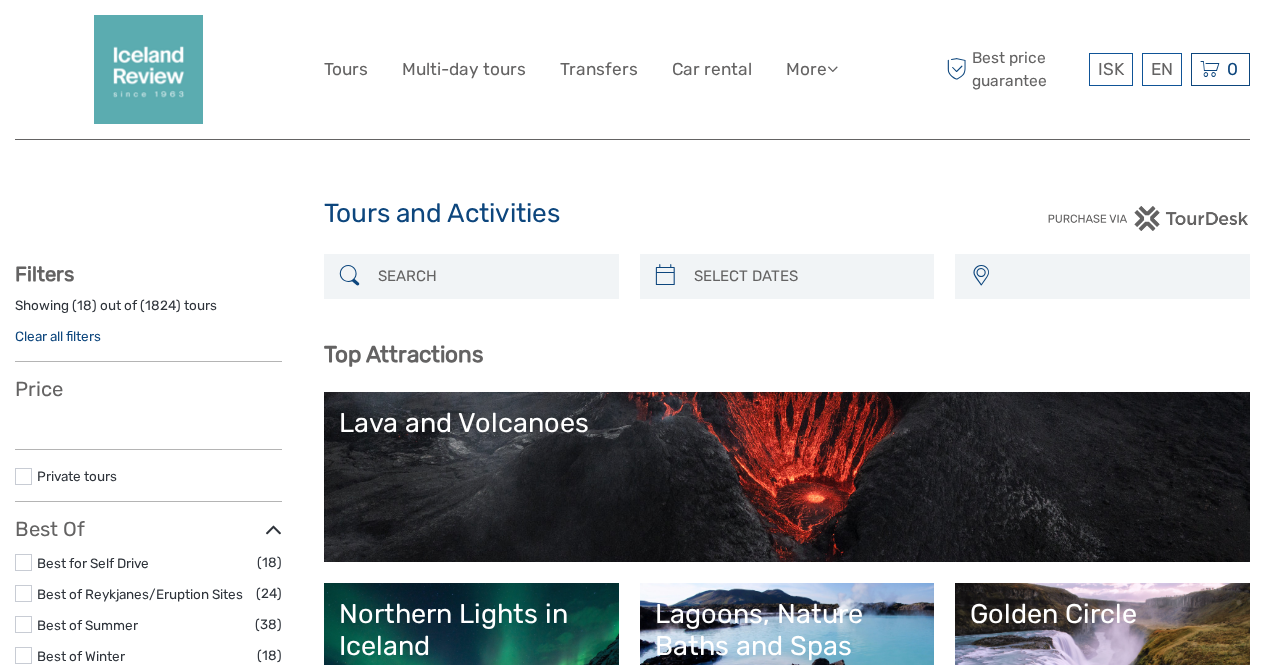 select 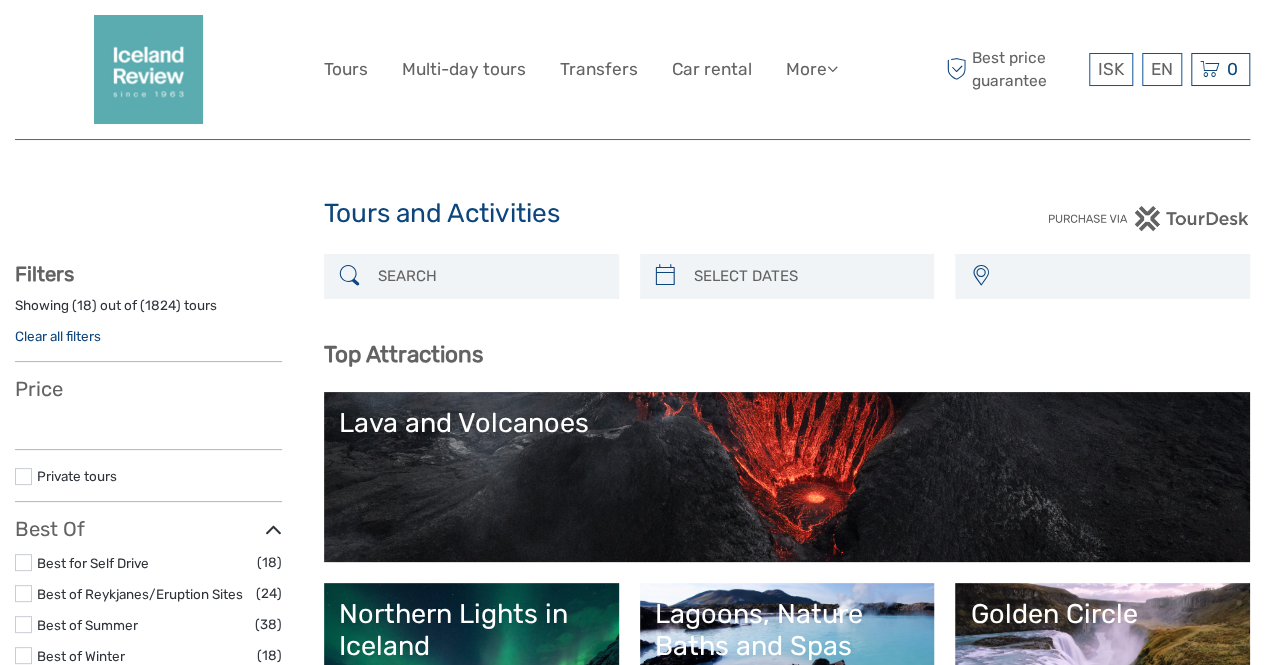 scroll, scrollTop: 0, scrollLeft: 0, axis: both 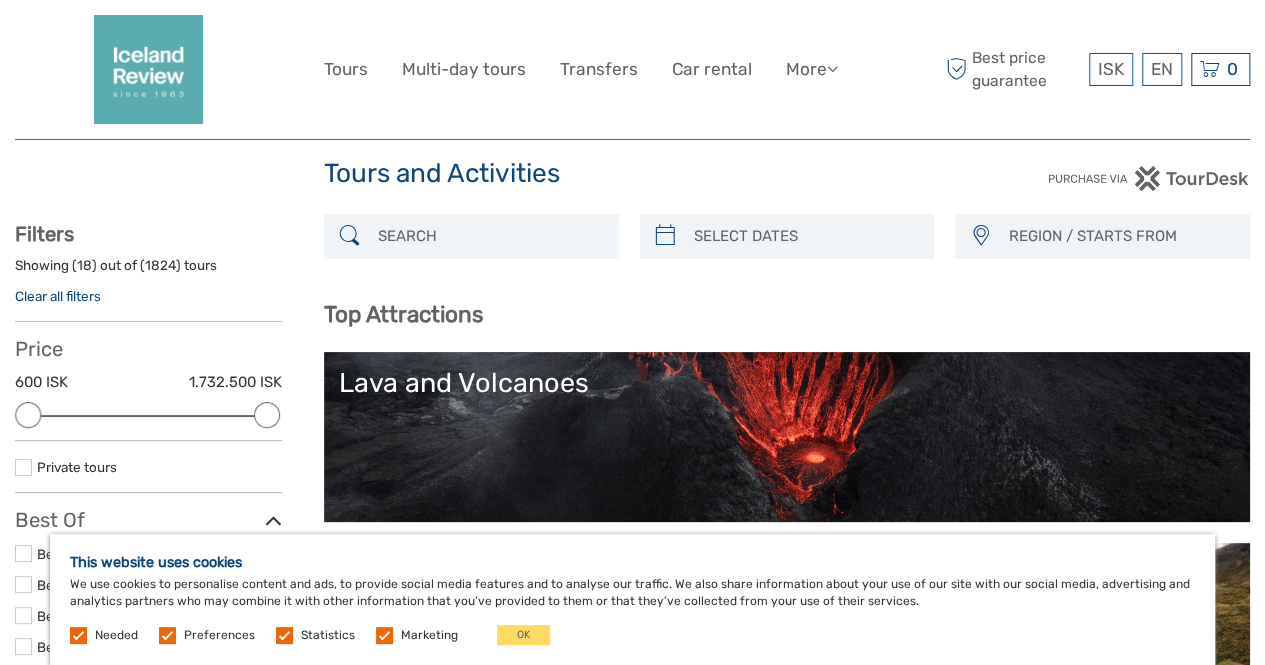 click on "ISK
ISK
€
$
£
EN
English
Español
Deutsch
Tours
Multi-day tours
Transfers
Car rental
More
Food & drink
Travel Articles
Food & drink
Travel Articles
Best price guarantee
Best price guarantee
ISK
ISK
€
$
£
EN
English
Español
Deutsch
0" at bounding box center (632, 2222) 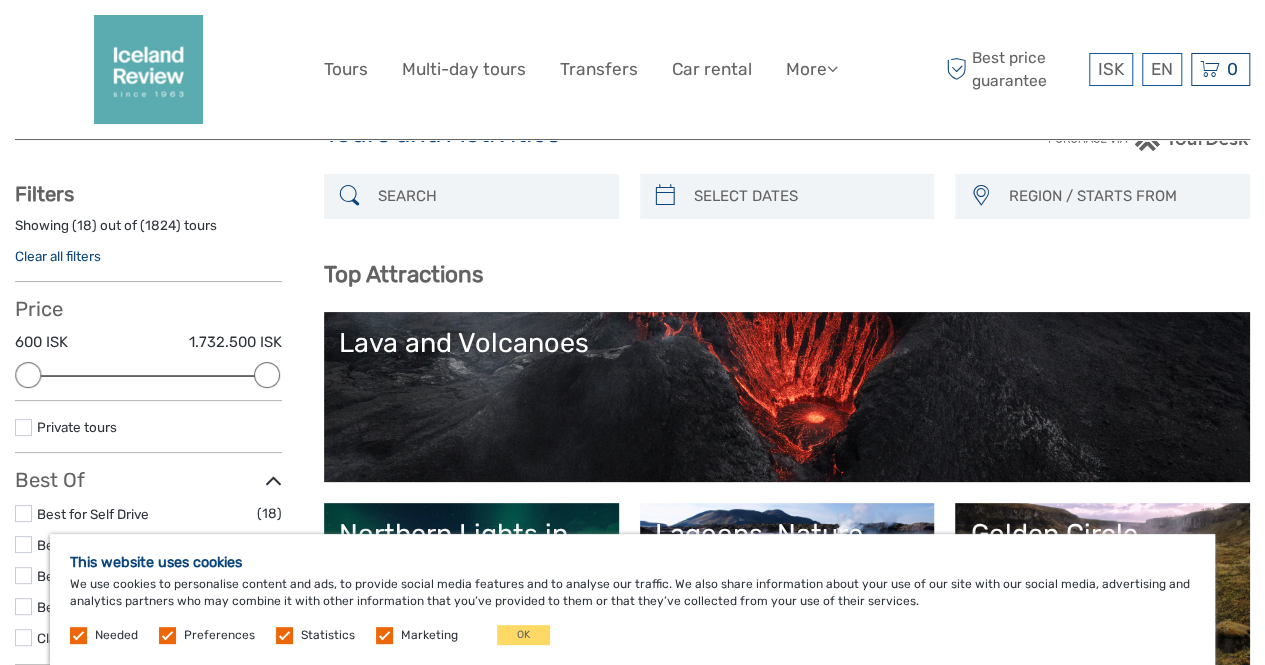 scroll, scrollTop: 0, scrollLeft: 0, axis: both 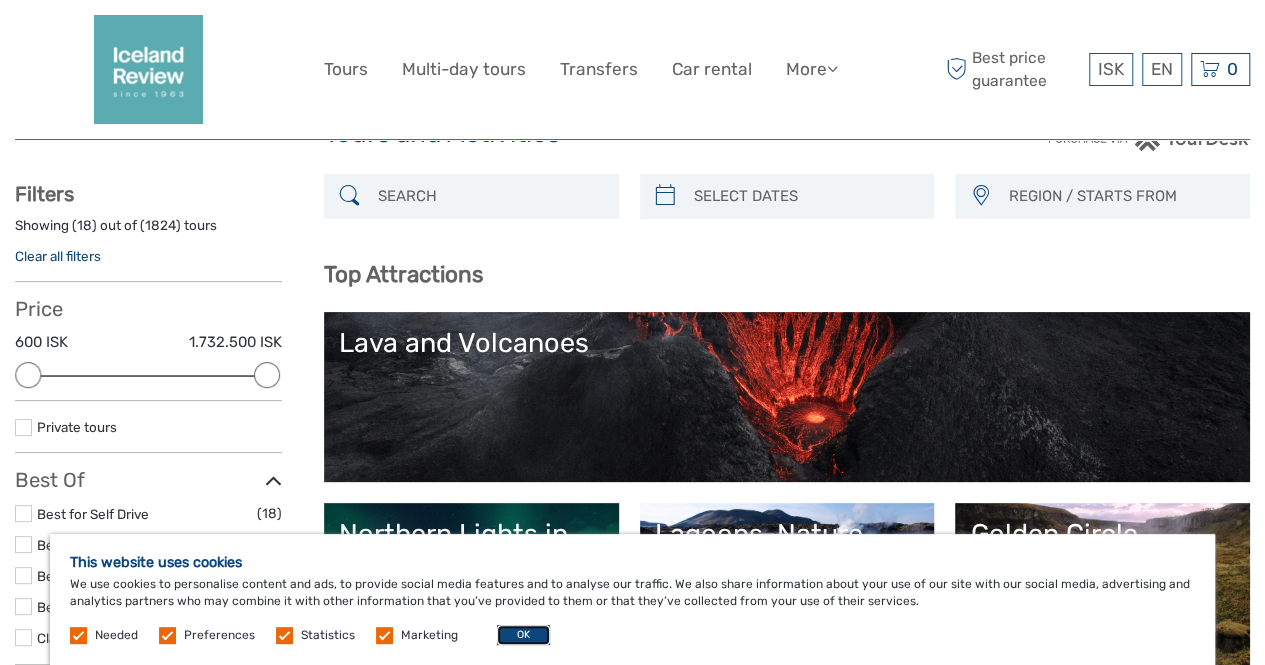 click on "OK" at bounding box center (523, 635) 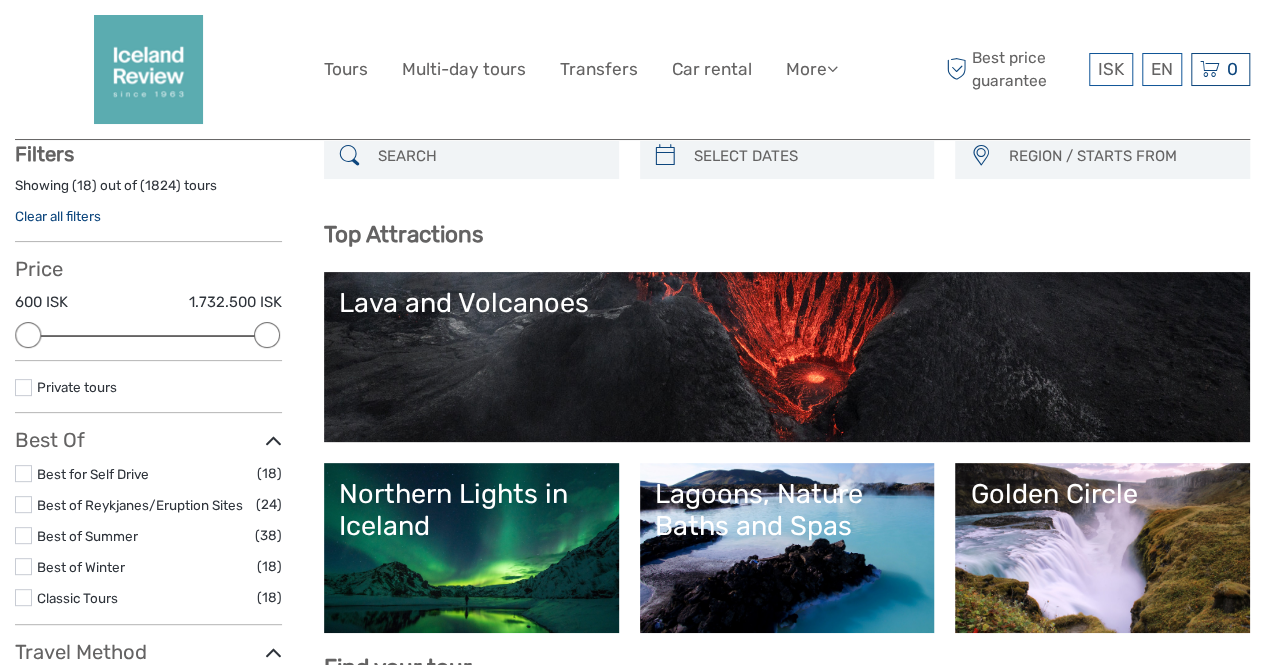 scroll, scrollTop: 200, scrollLeft: 0, axis: vertical 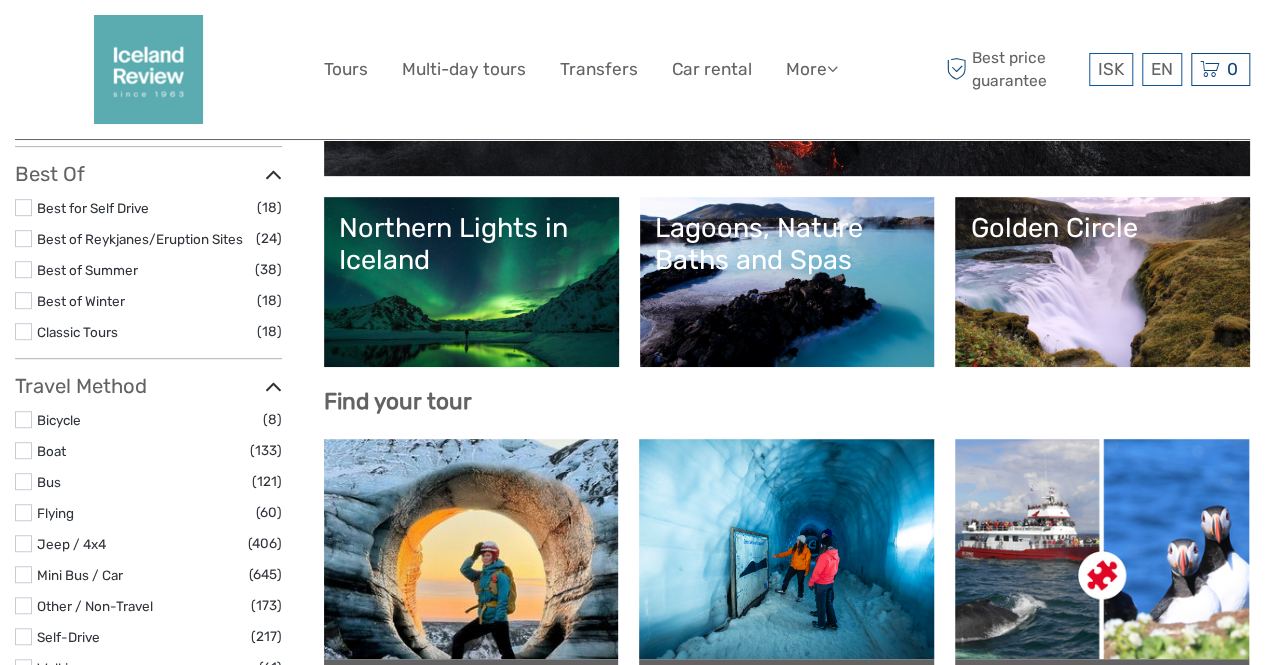 click at bounding box center [23, 269] 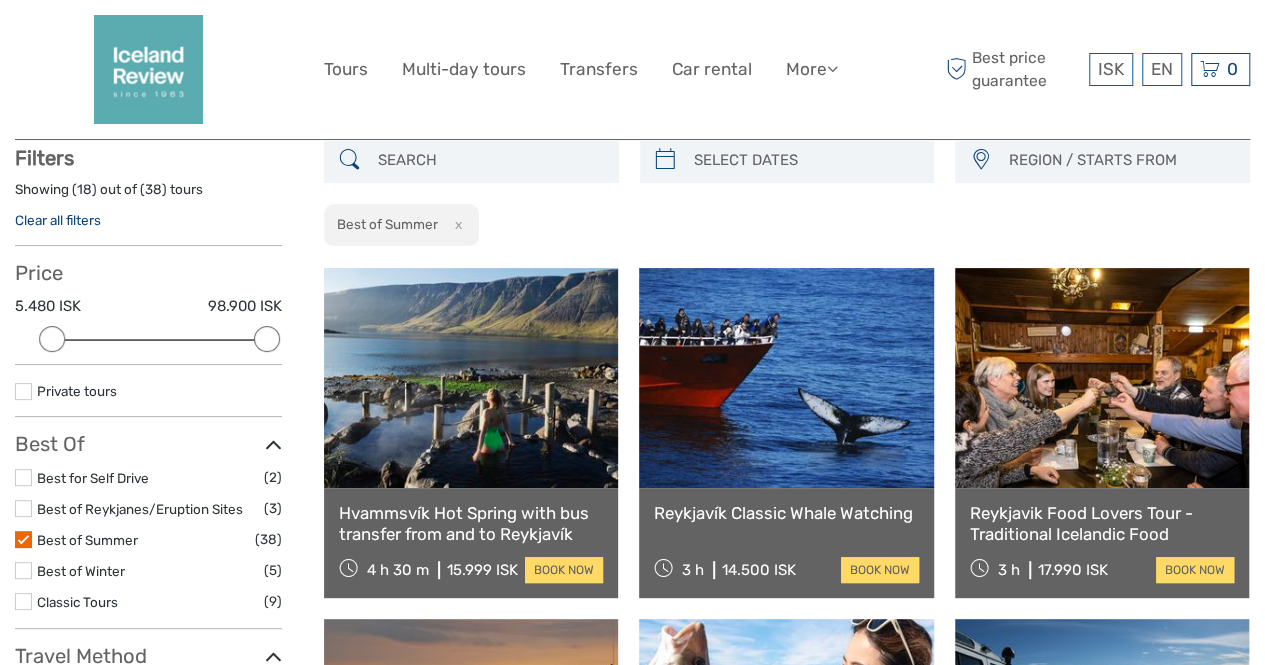scroll, scrollTop: 113, scrollLeft: 0, axis: vertical 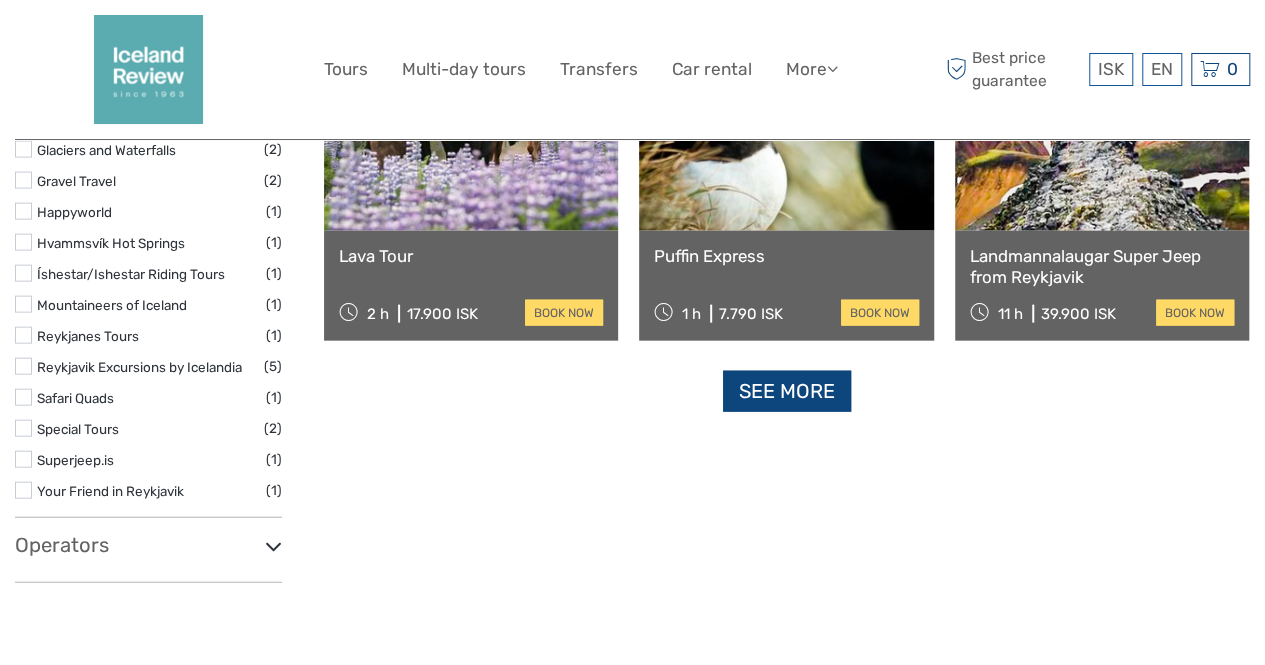 click on "See more" at bounding box center [787, 391] 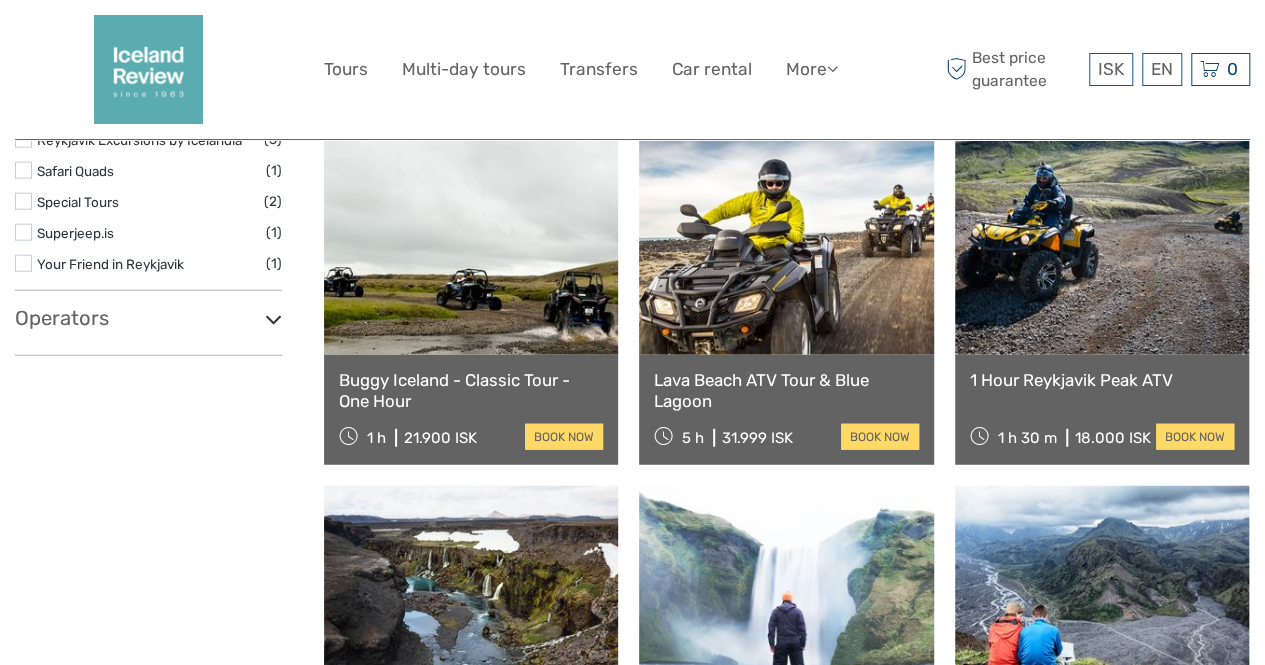 scroll, scrollTop: 2394, scrollLeft: 0, axis: vertical 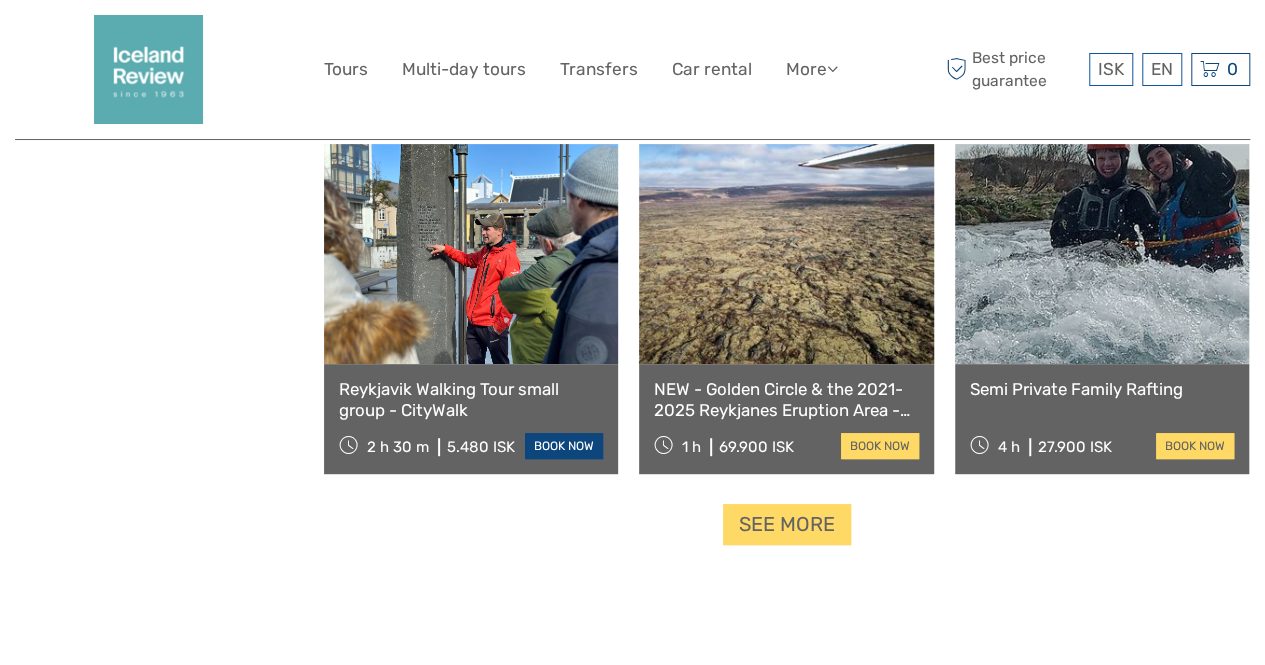click on "book now" at bounding box center (564, 446) 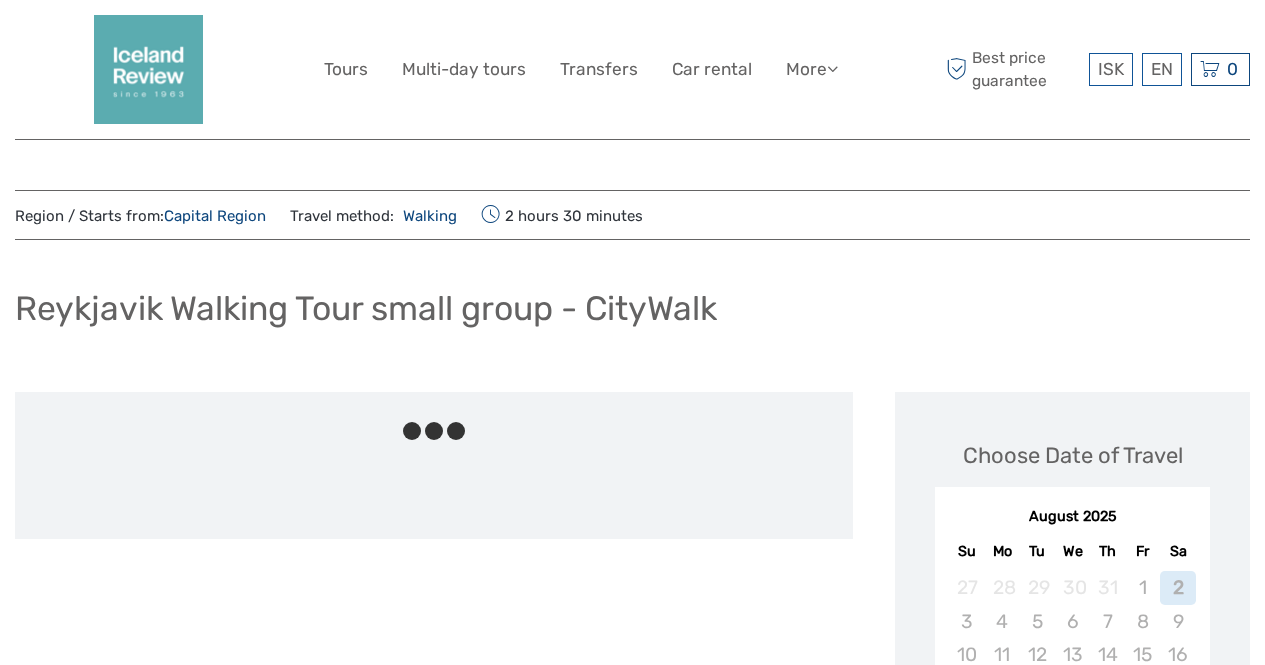 scroll, scrollTop: 0, scrollLeft: 0, axis: both 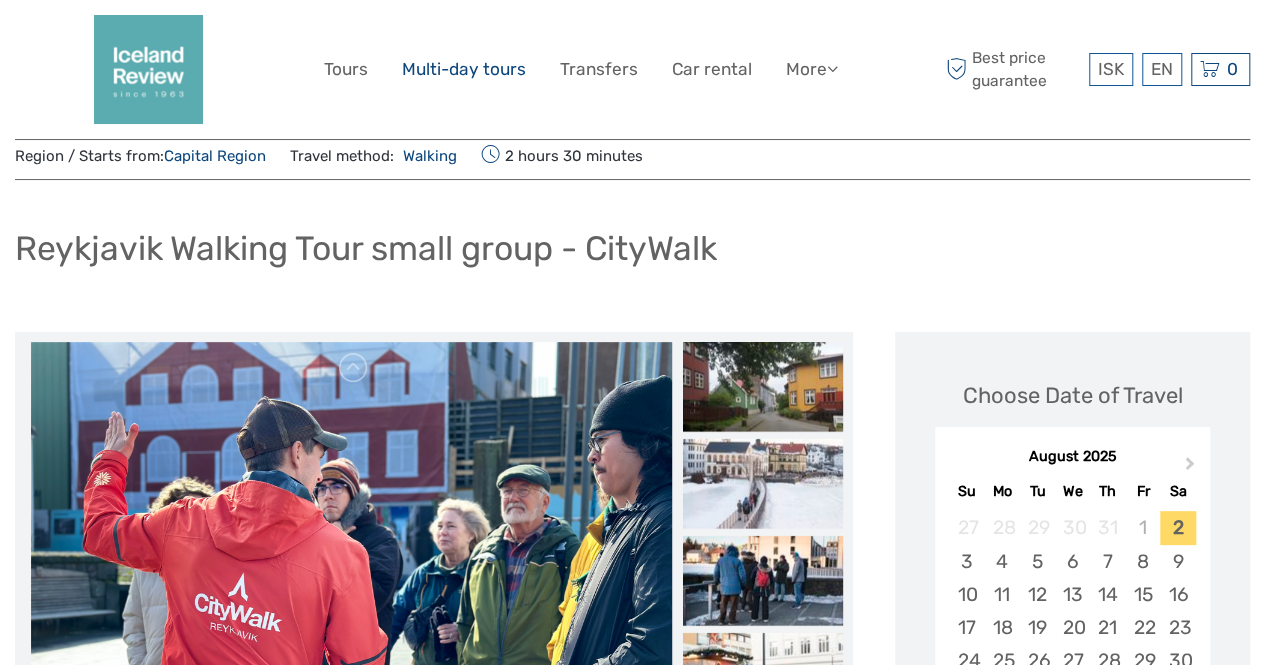 click on "Multi-day tours" at bounding box center [464, 69] 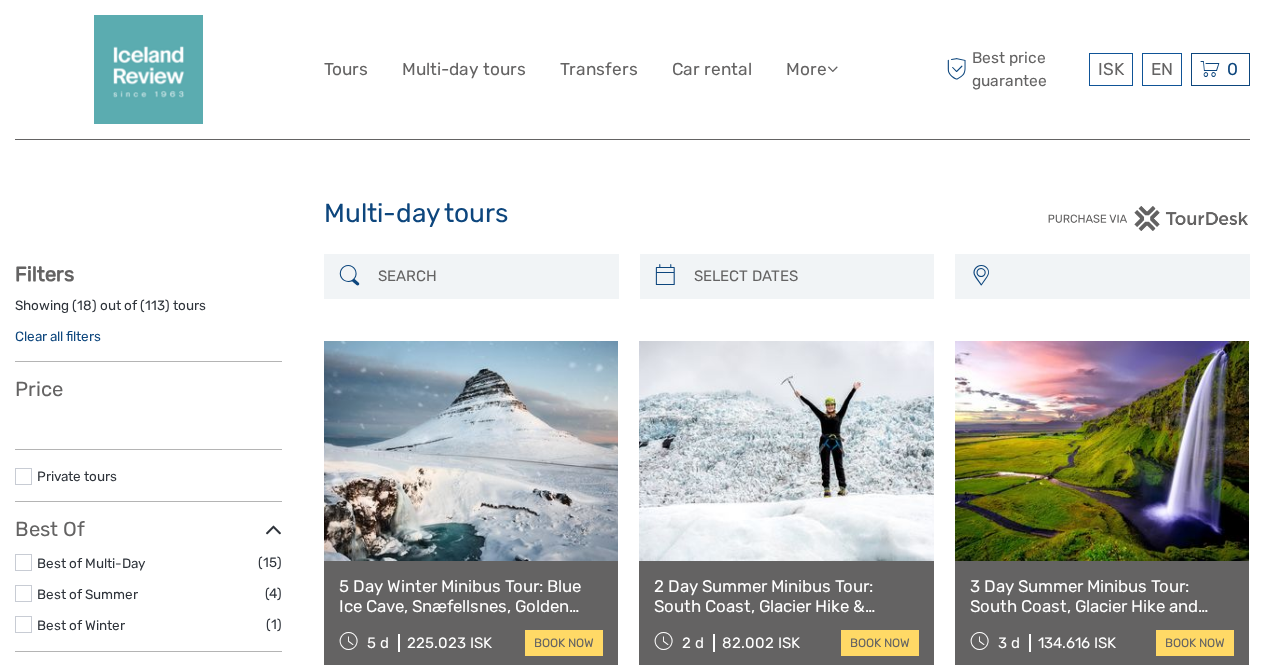 select 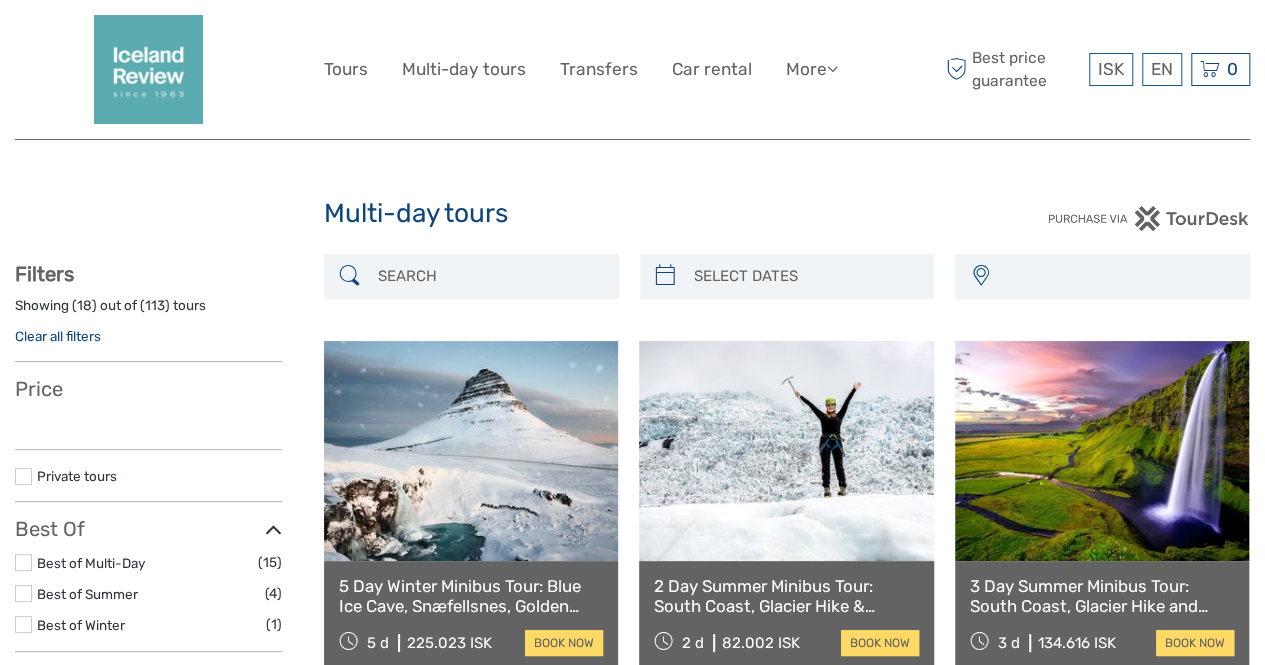 select 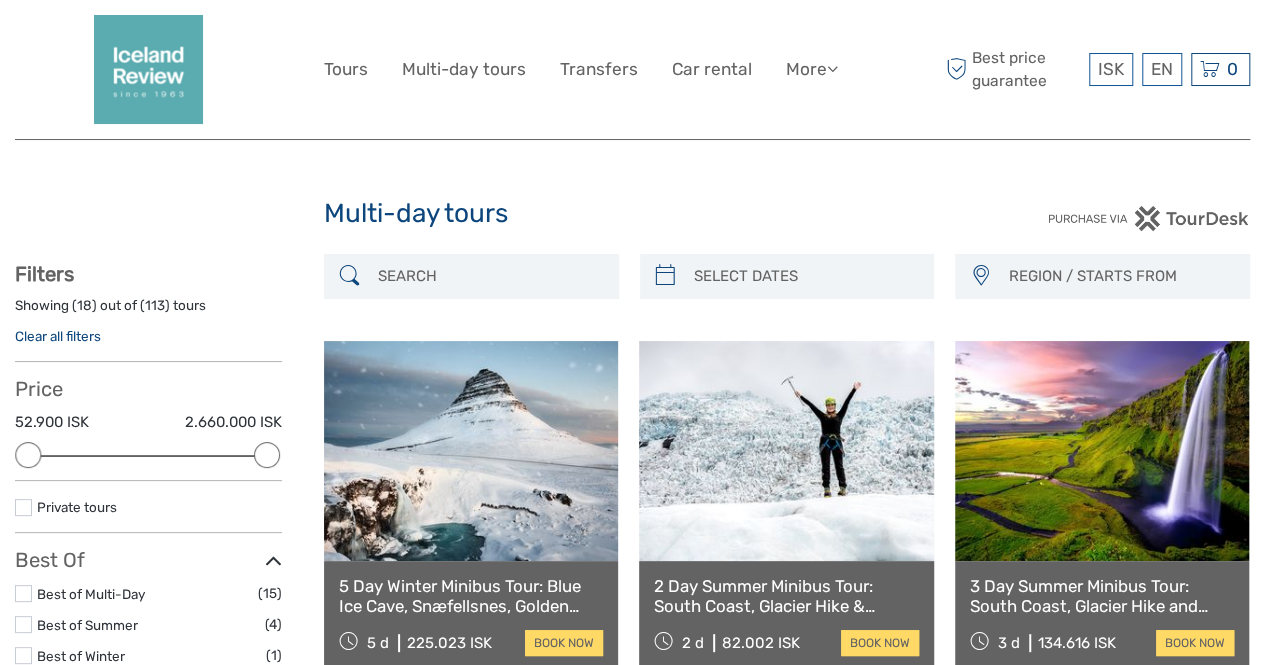 scroll, scrollTop: 0, scrollLeft: 0, axis: both 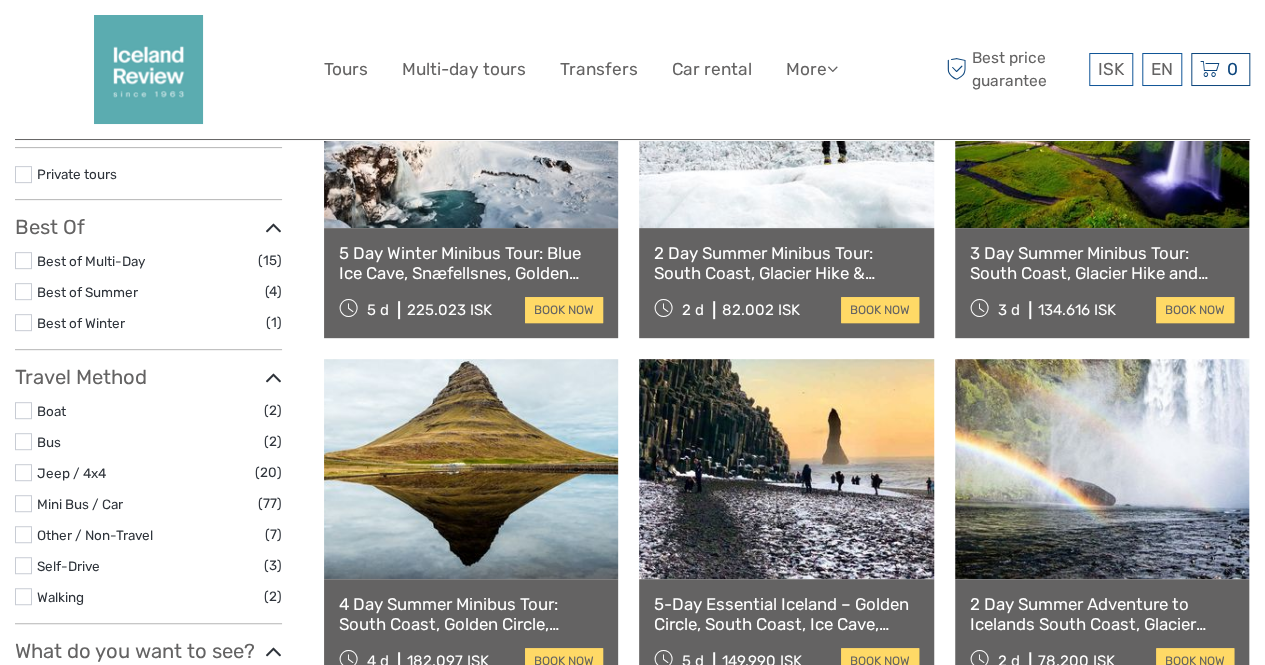 click at bounding box center (23, 291) 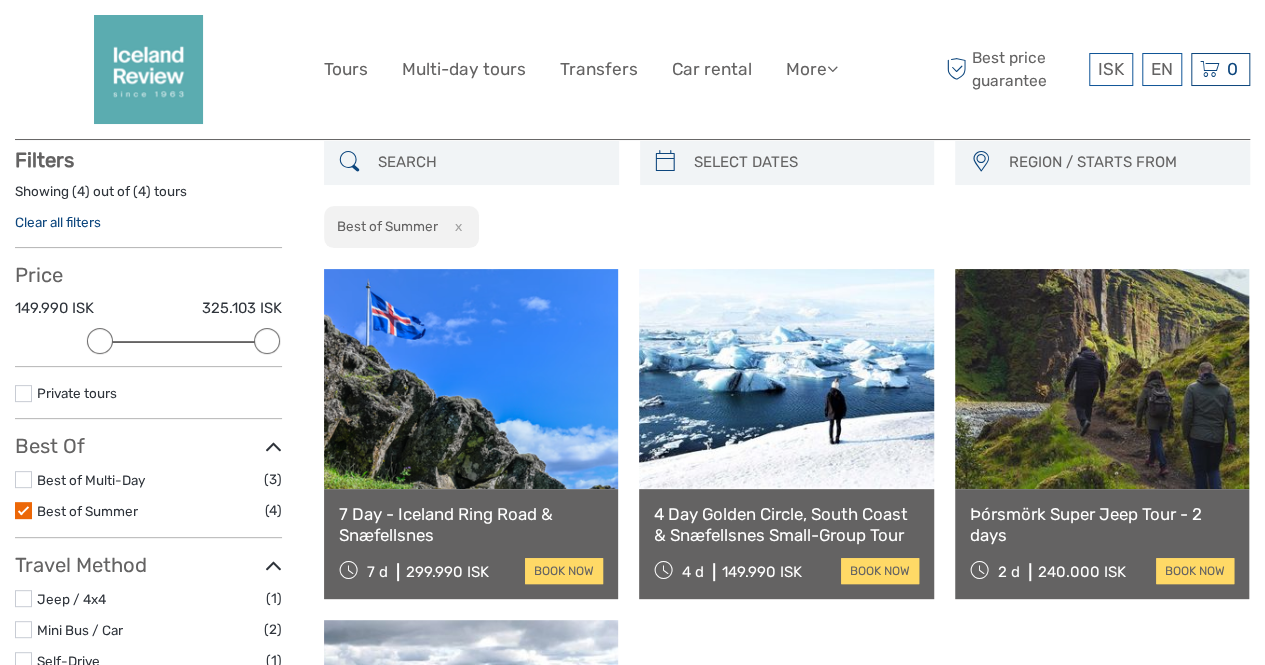 scroll, scrollTop: 113, scrollLeft: 0, axis: vertical 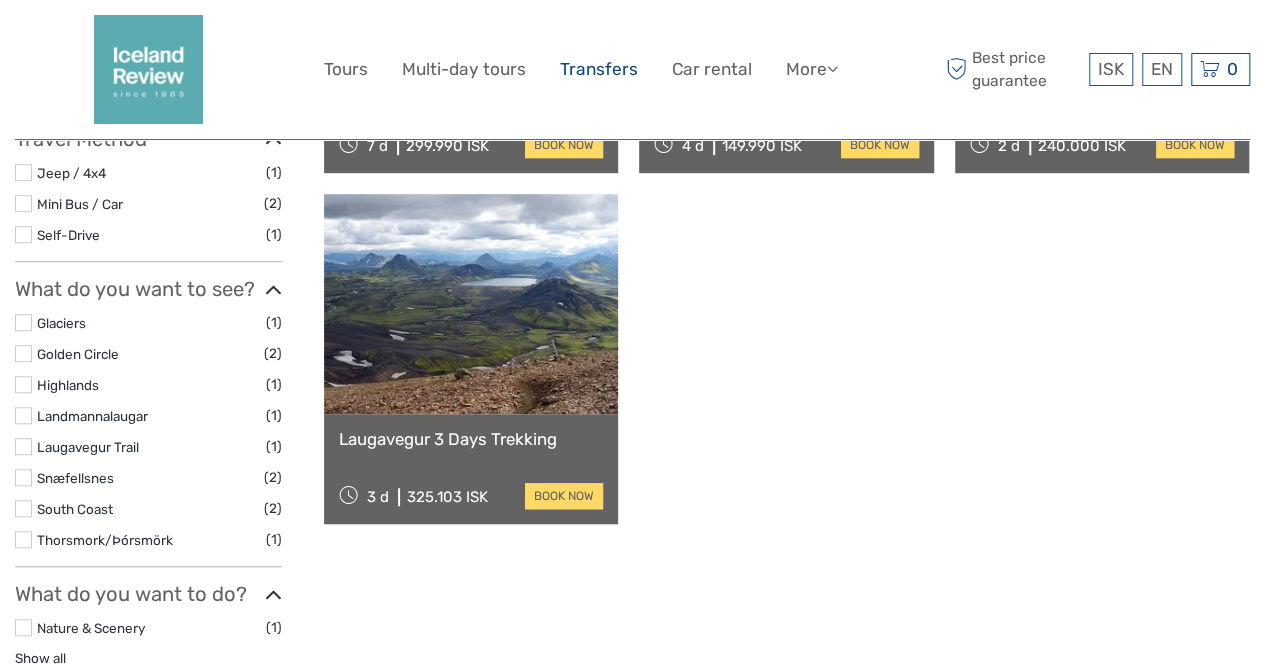 click on "Transfers" at bounding box center [599, 69] 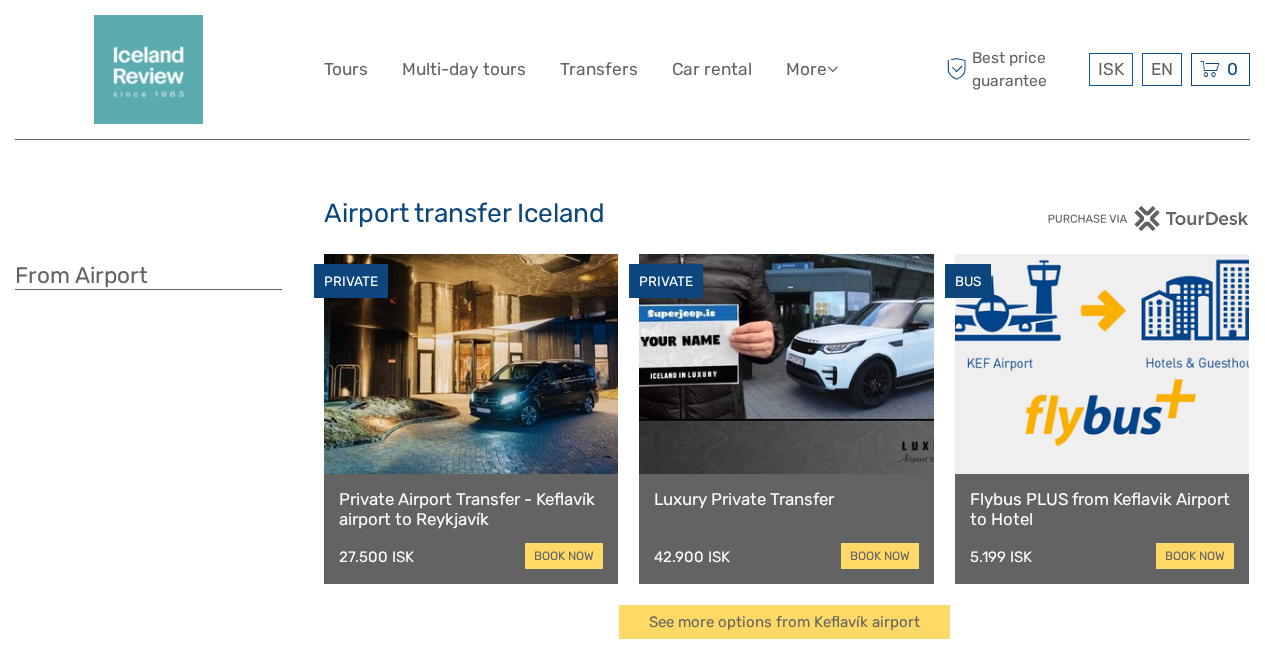 scroll, scrollTop: 0, scrollLeft: 0, axis: both 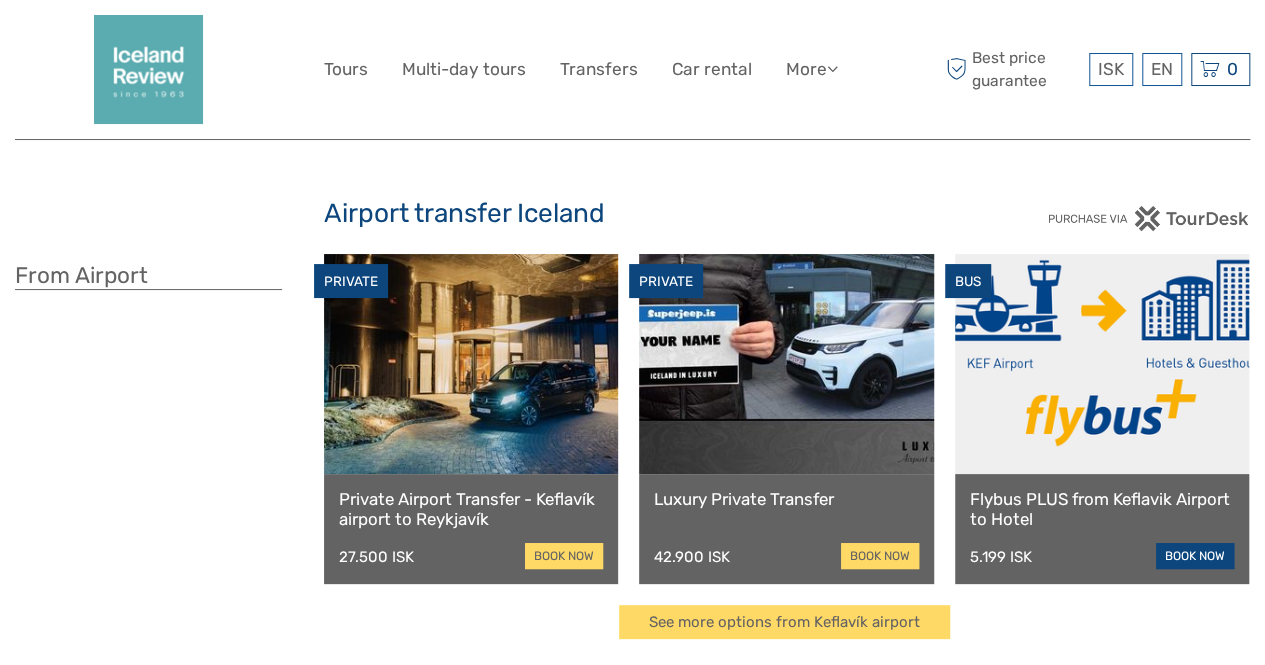 click on "book now" at bounding box center (1195, 556) 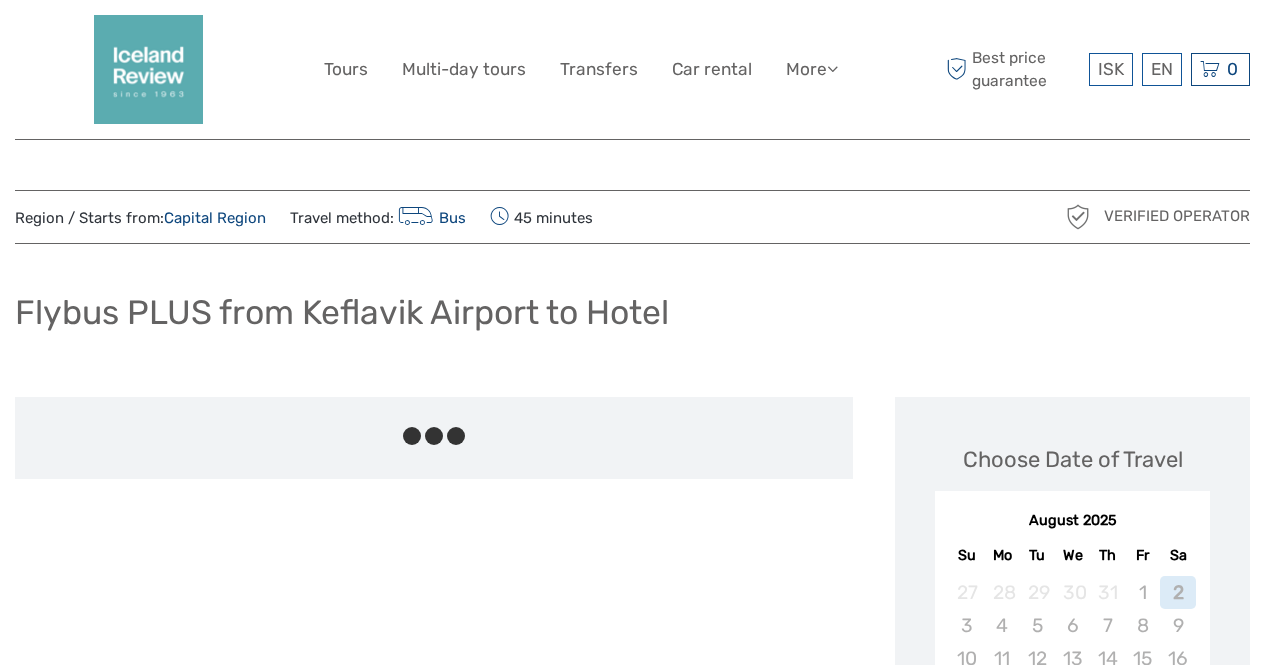scroll, scrollTop: 0, scrollLeft: 0, axis: both 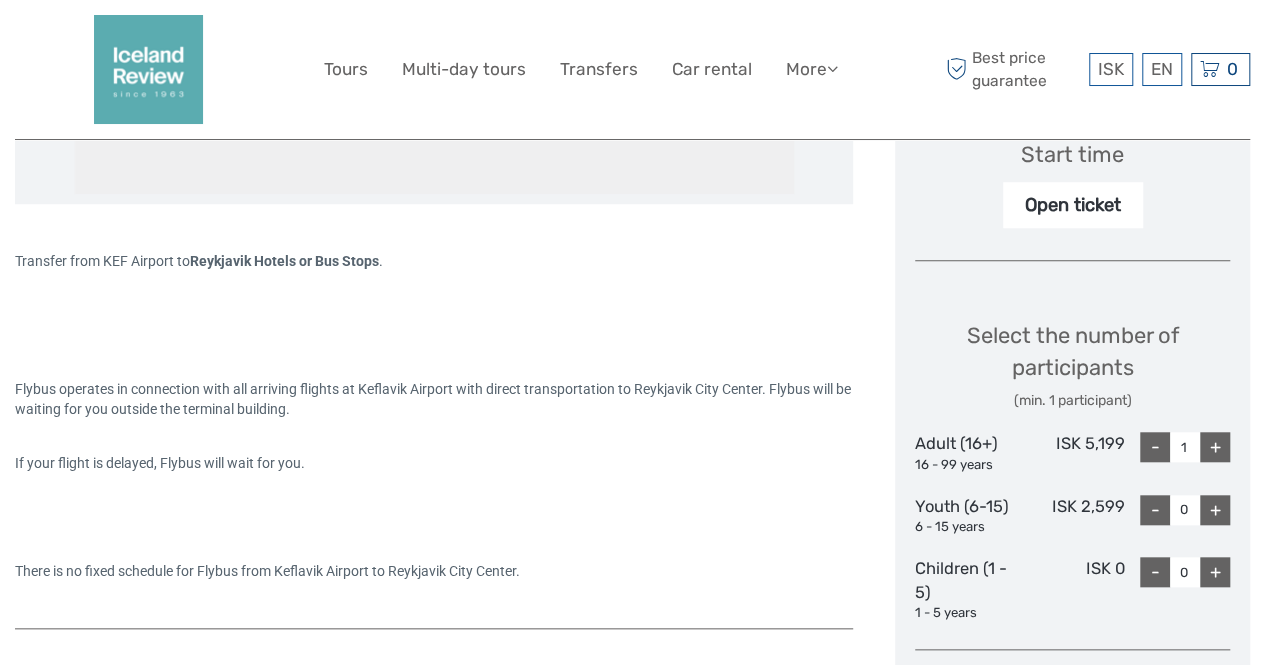 click on "+" at bounding box center (1215, 447) 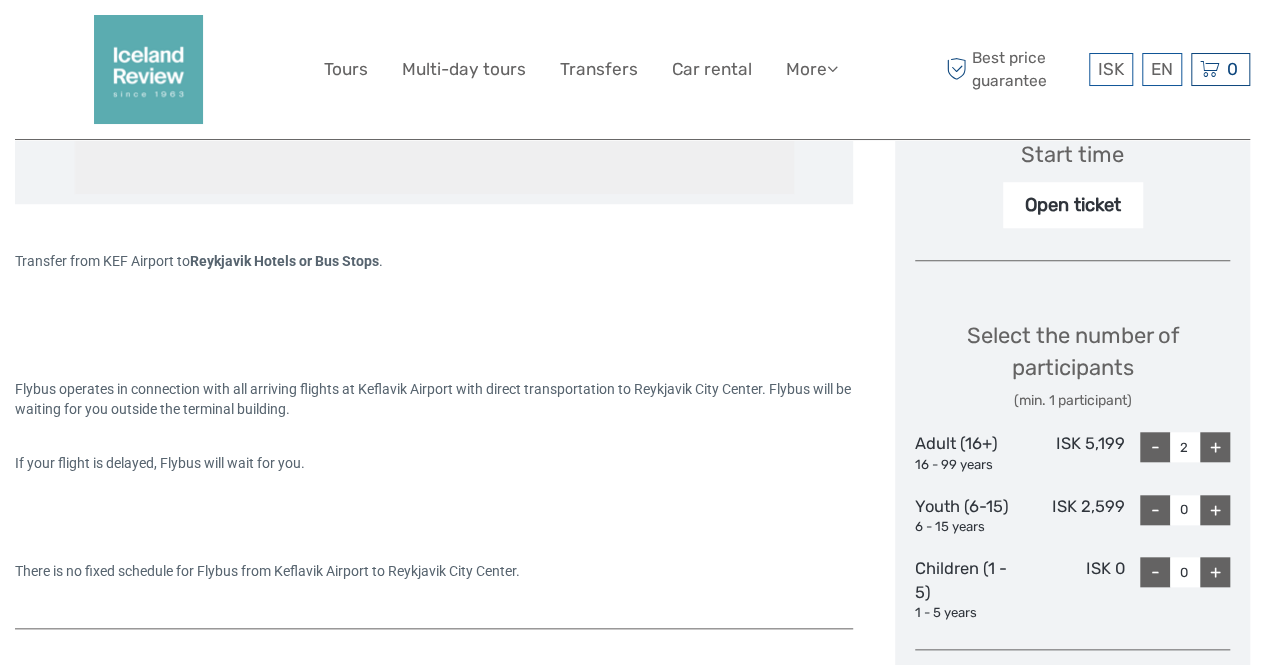 click on "+" at bounding box center (1215, 447) 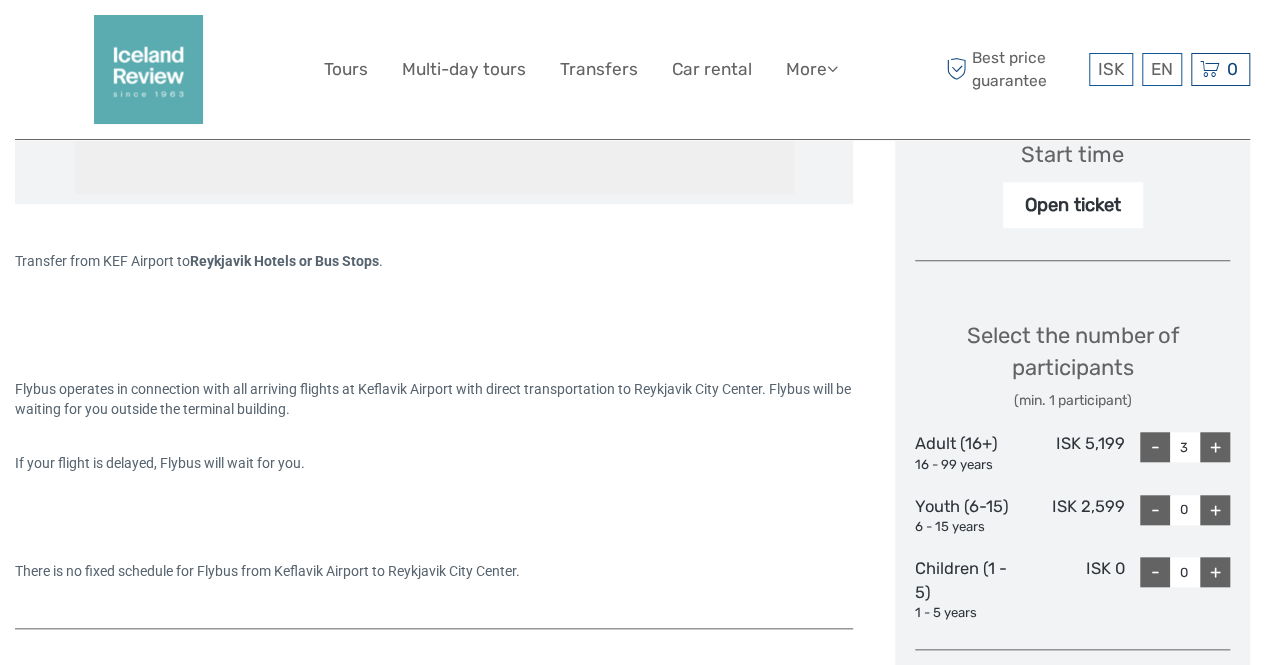 click on "+" at bounding box center [1215, 447] 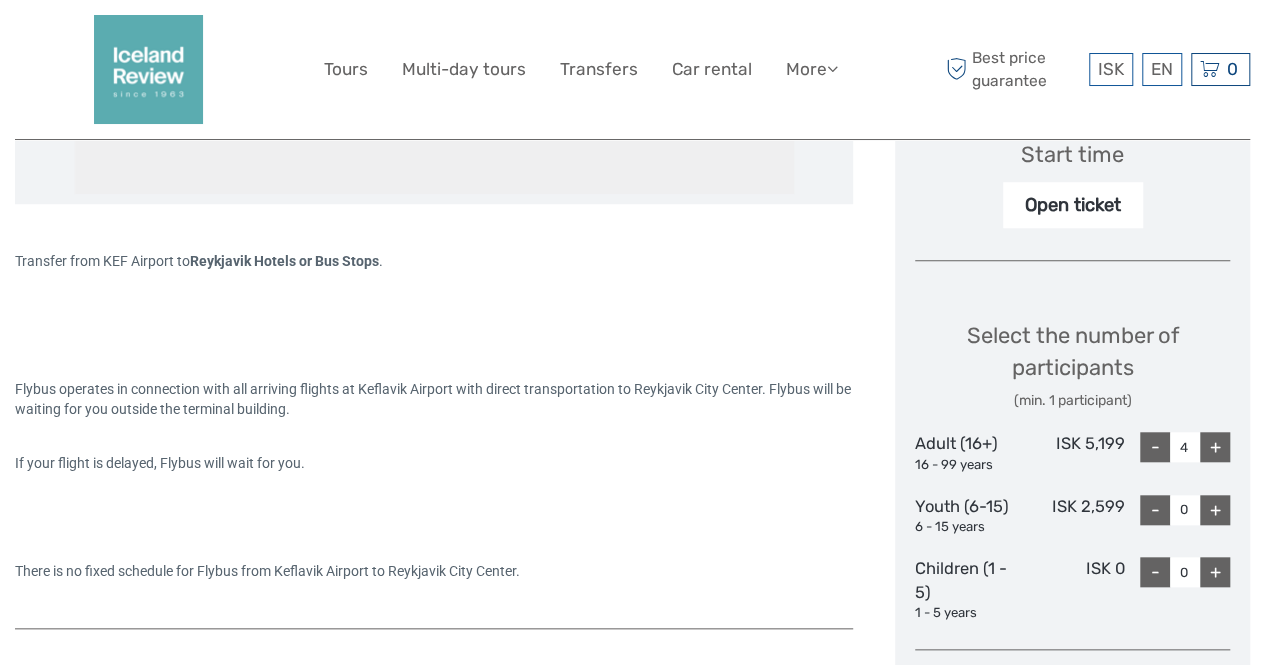 click on "+" at bounding box center (1215, 447) 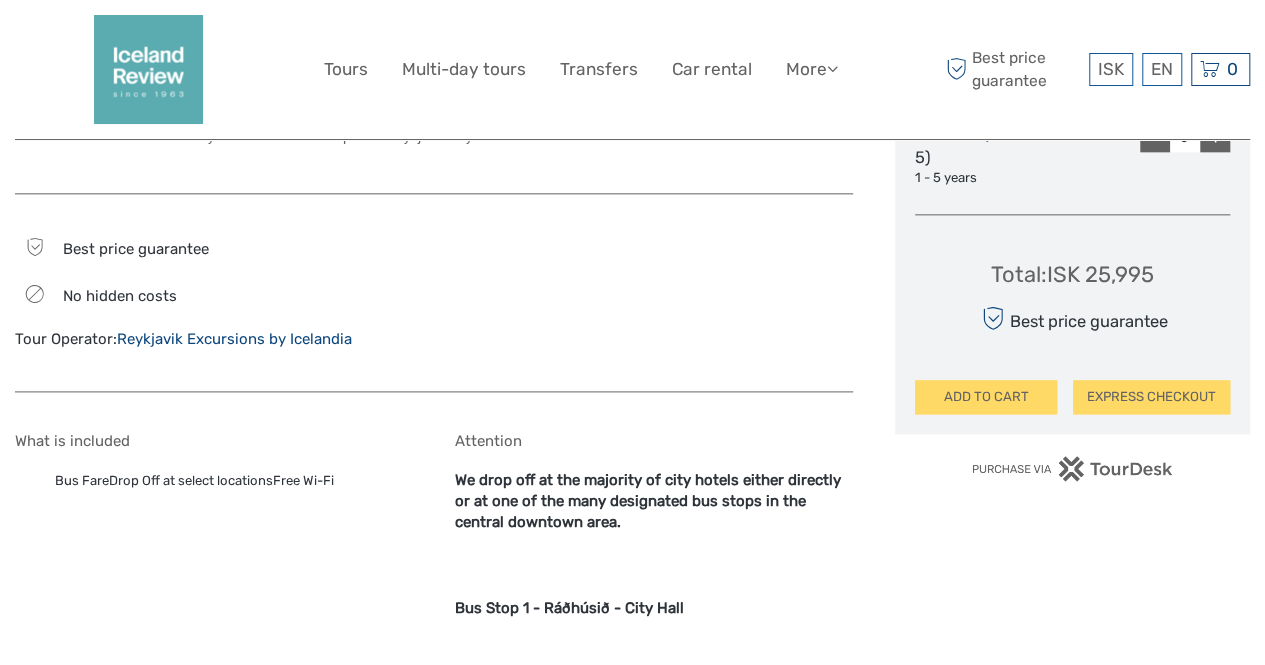 scroll, scrollTop: 987, scrollLeft: 0, axis: vertical 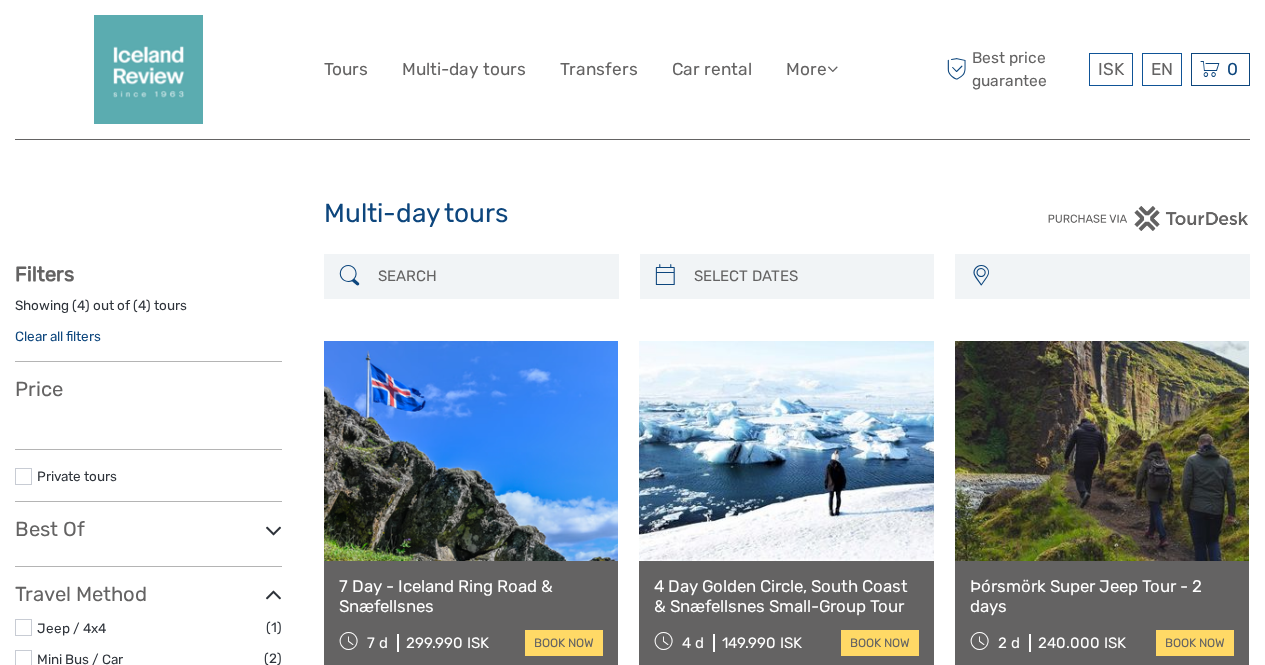 select 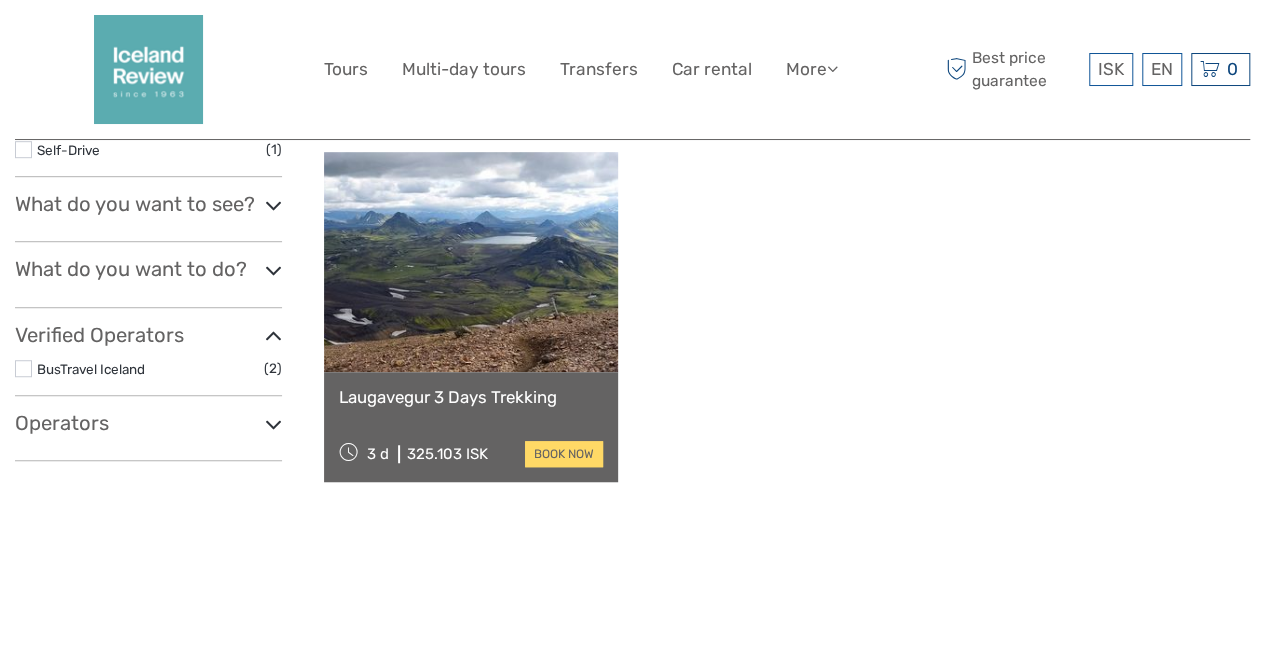 select 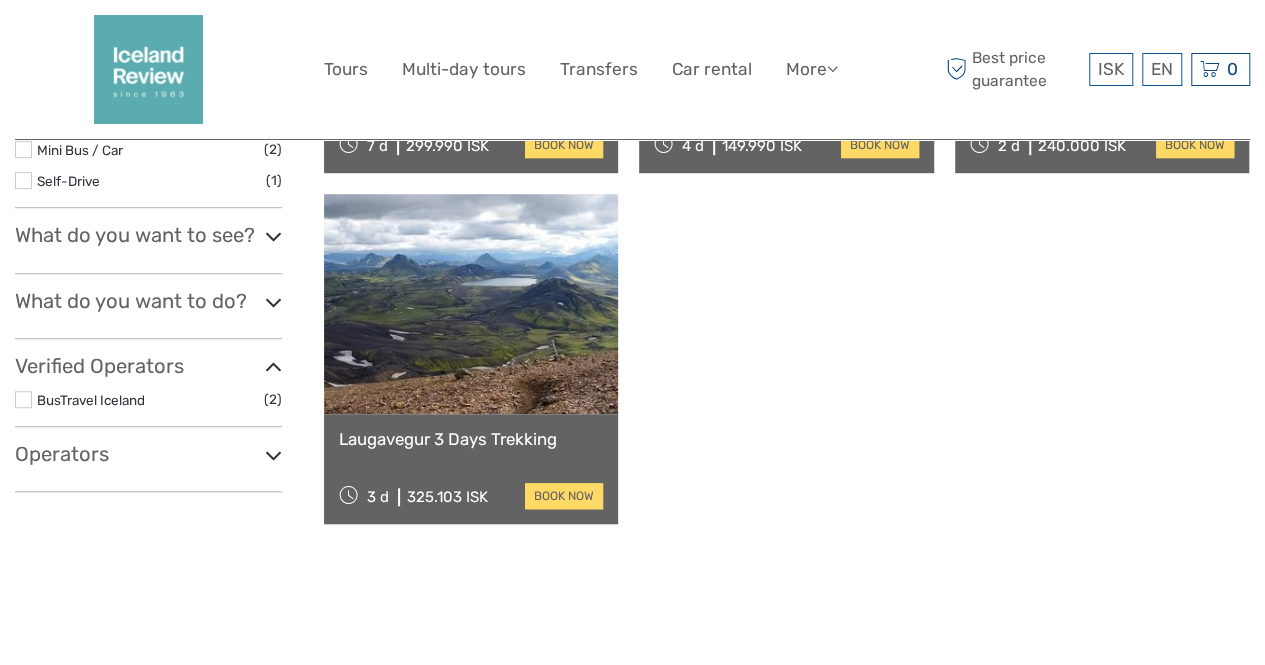 scroll, scrollTop: 0, scrollLeft: 0, axis: both 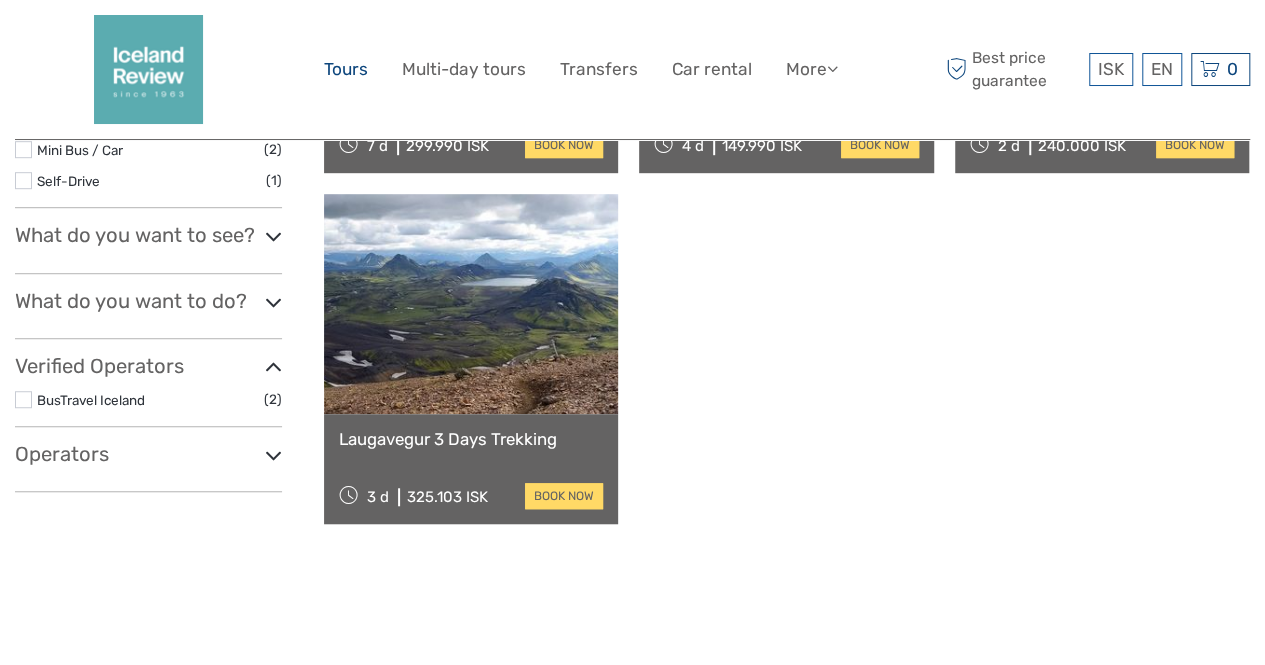 click on "Tours" at bounding box center [346, 69] 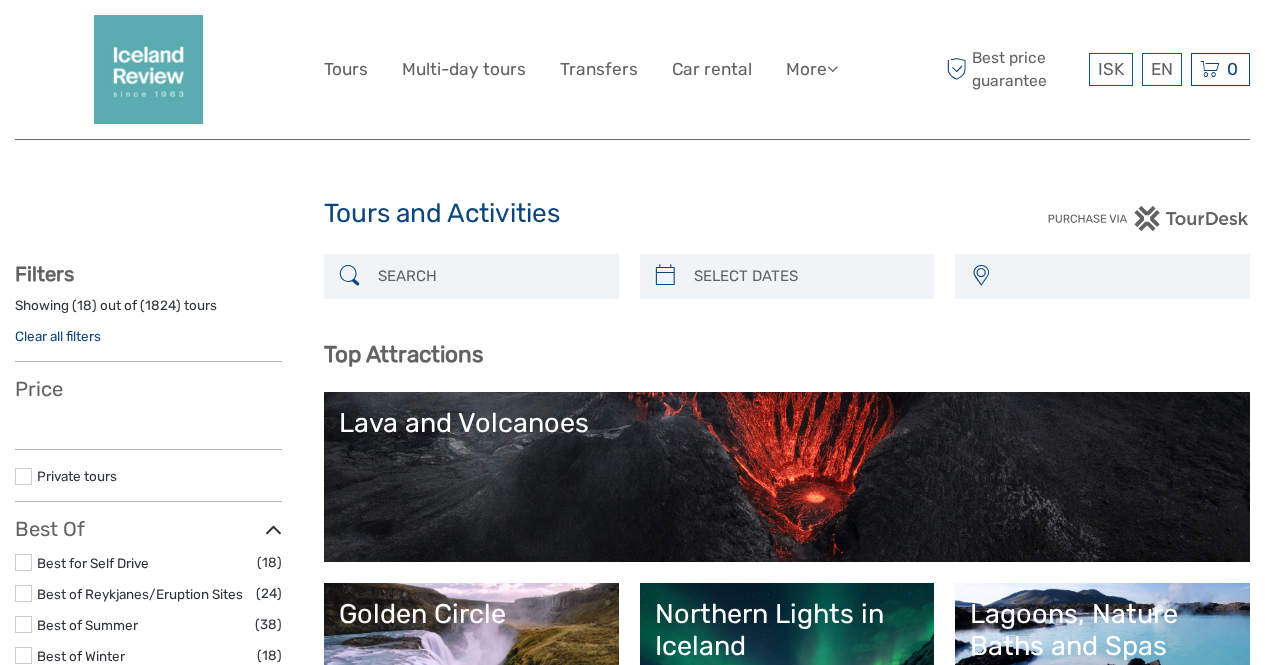 select 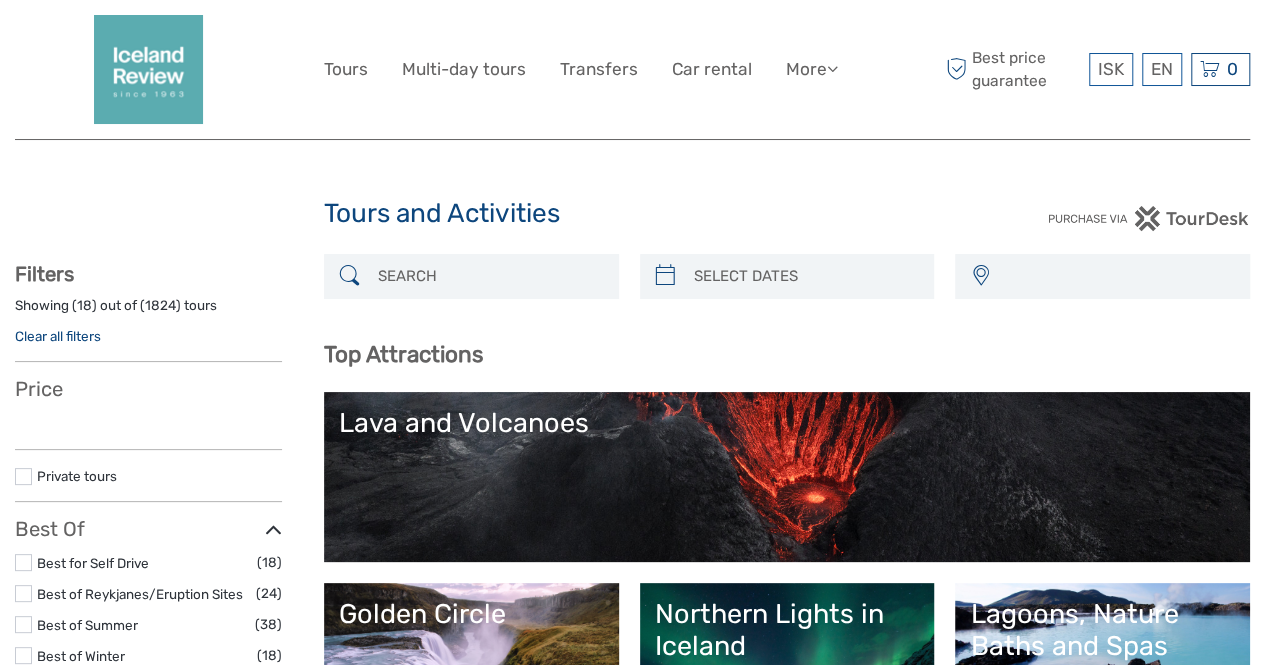 select 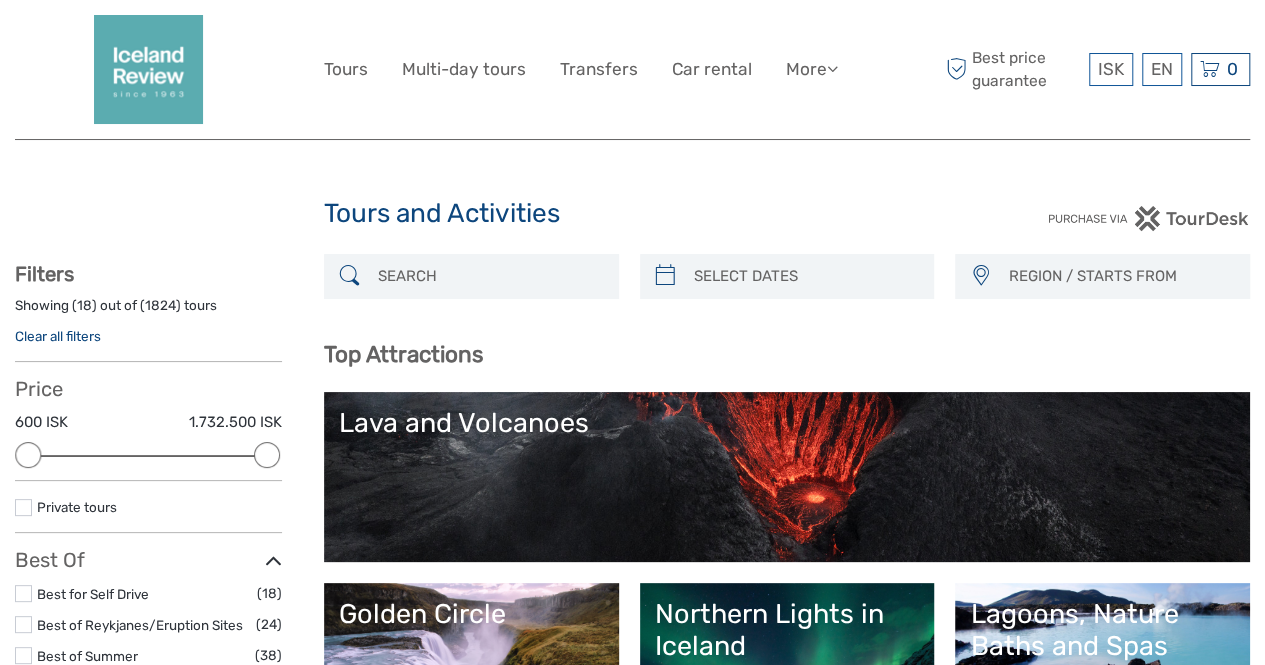 scroll, scrollTop: 0, scrollLeft: 0, axis: both 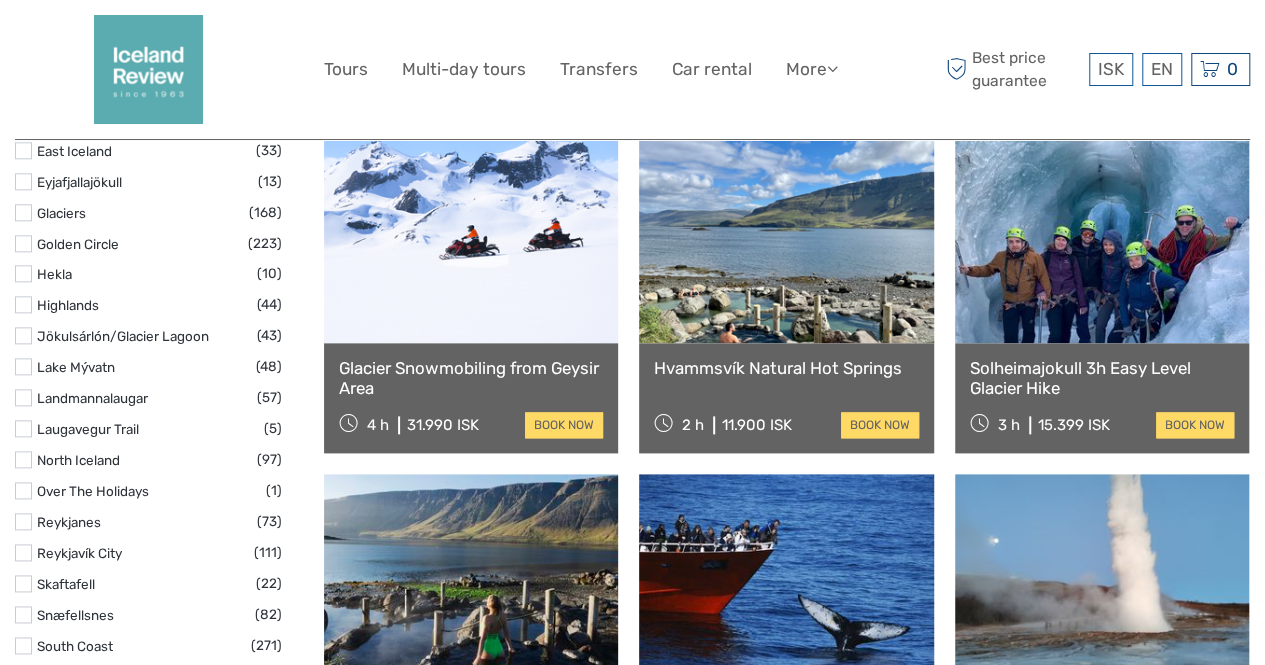 click at bounding box center [786, 233] 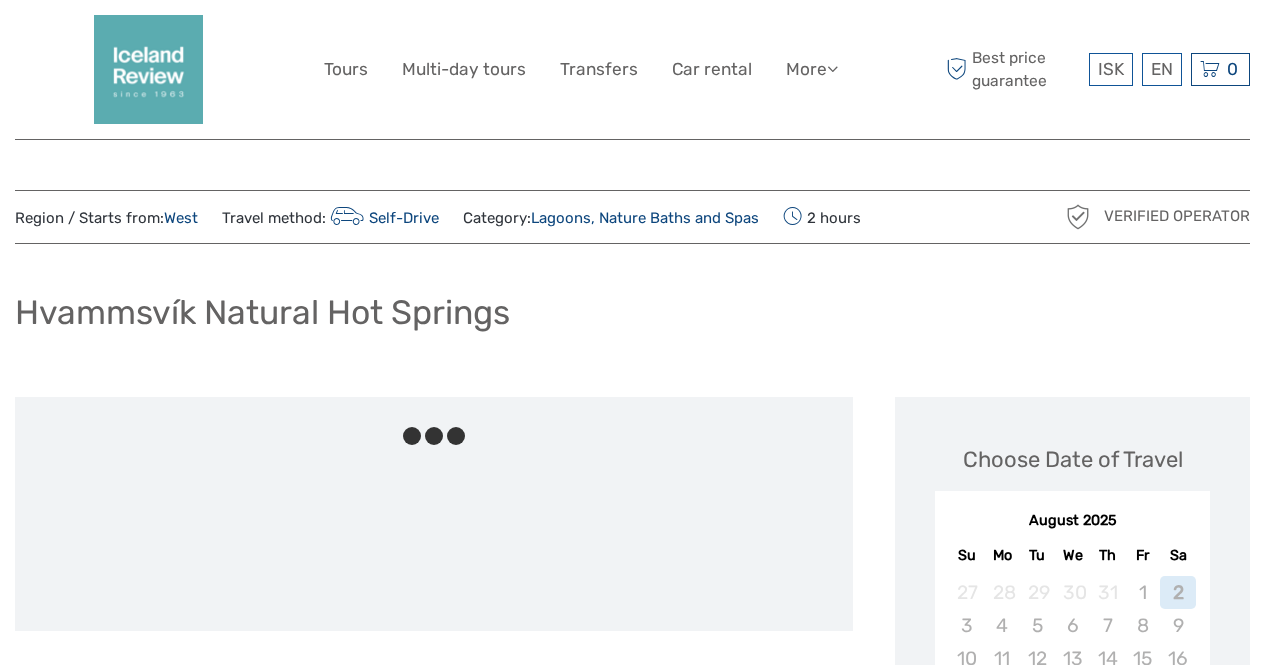 scroll, scrollTop: 0, scrollLeft: 0, axis: both 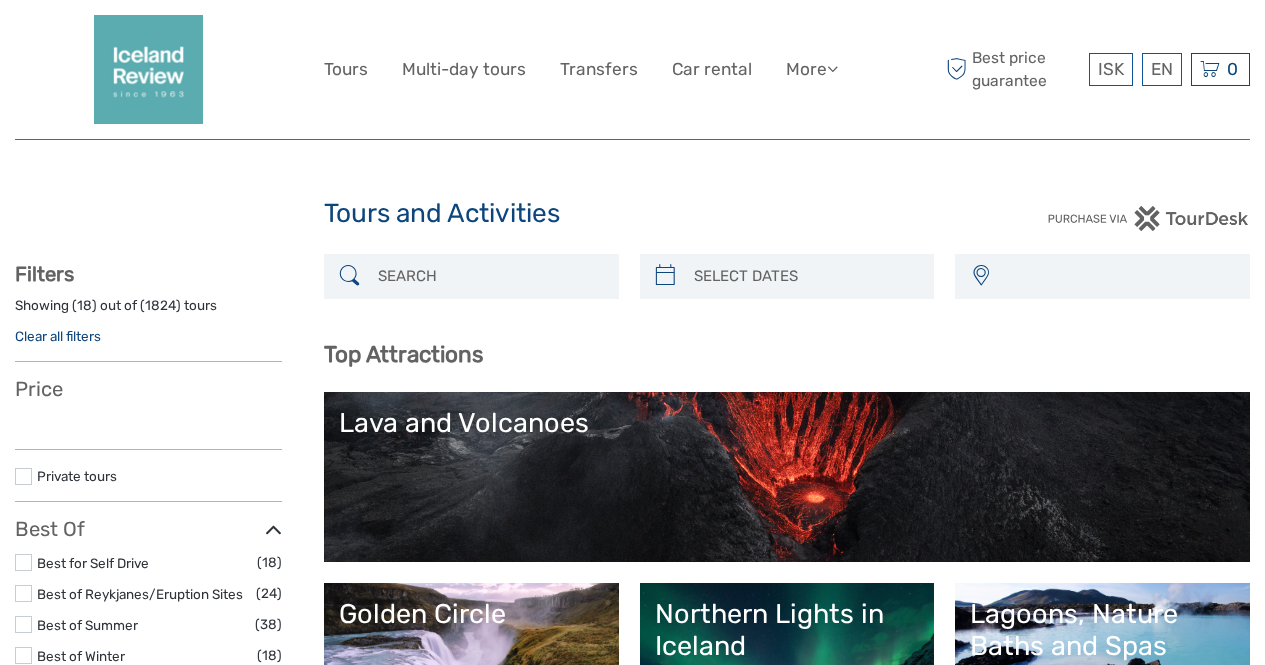 select 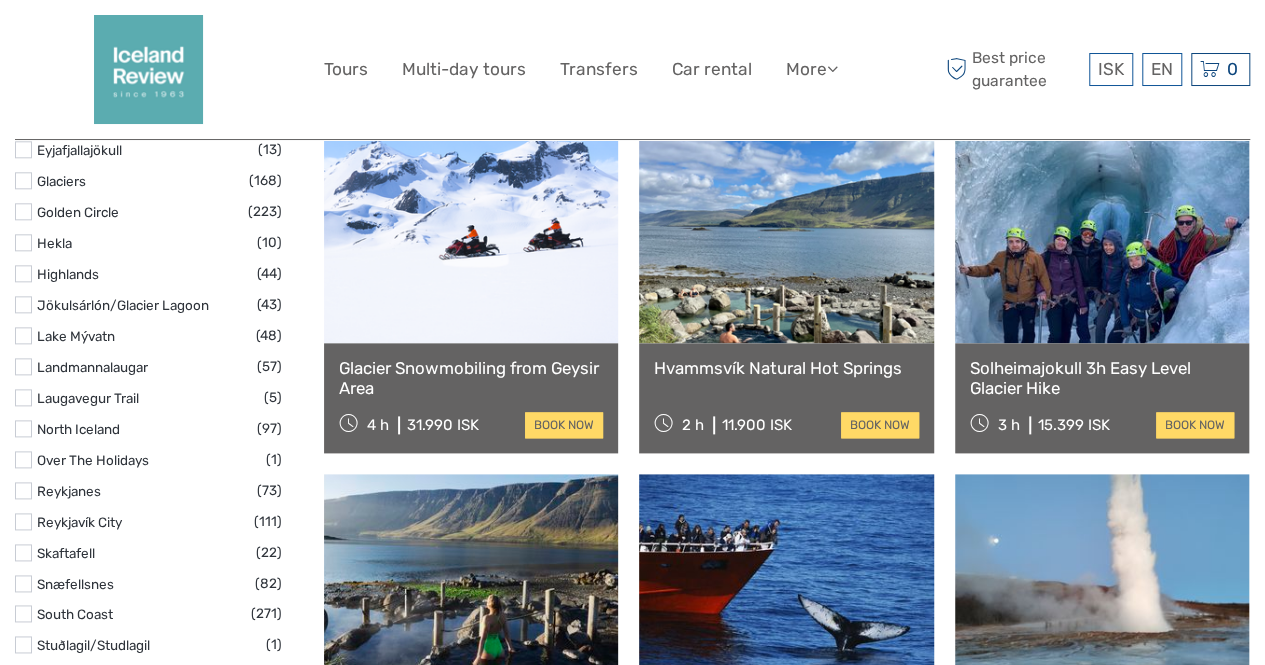 select 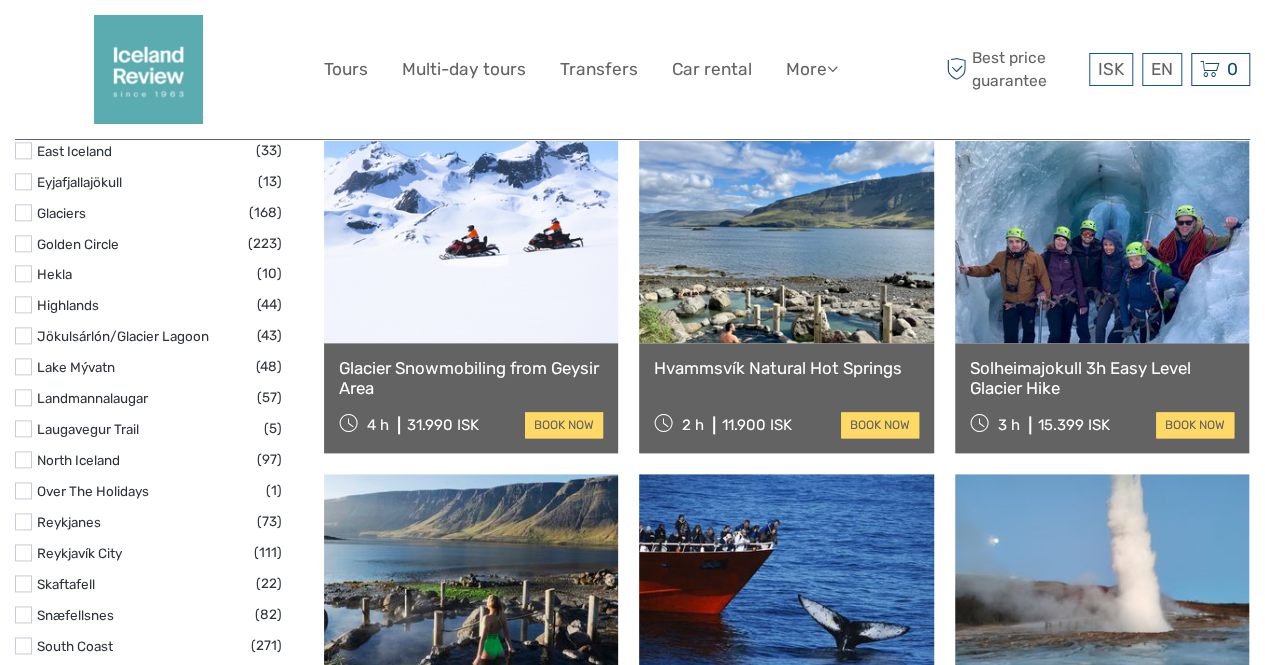 scroll, scrollTop: 0, scrollLeft: 0, axis: both 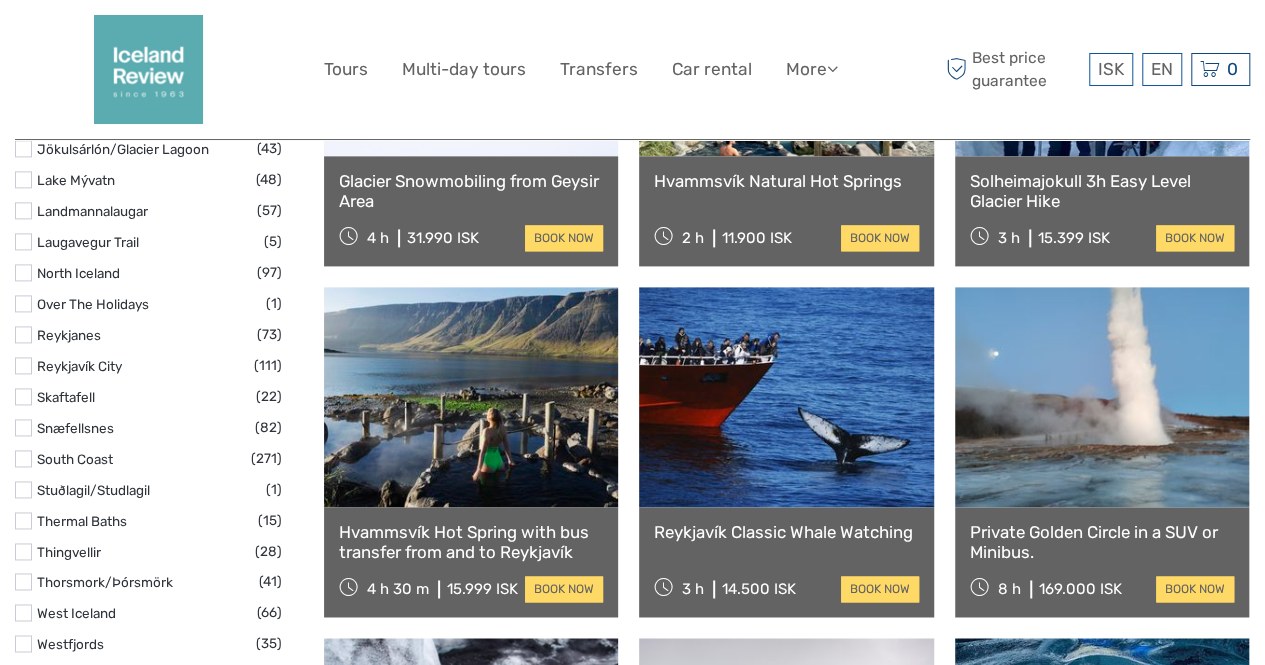 click at bounding box center [786, 397] 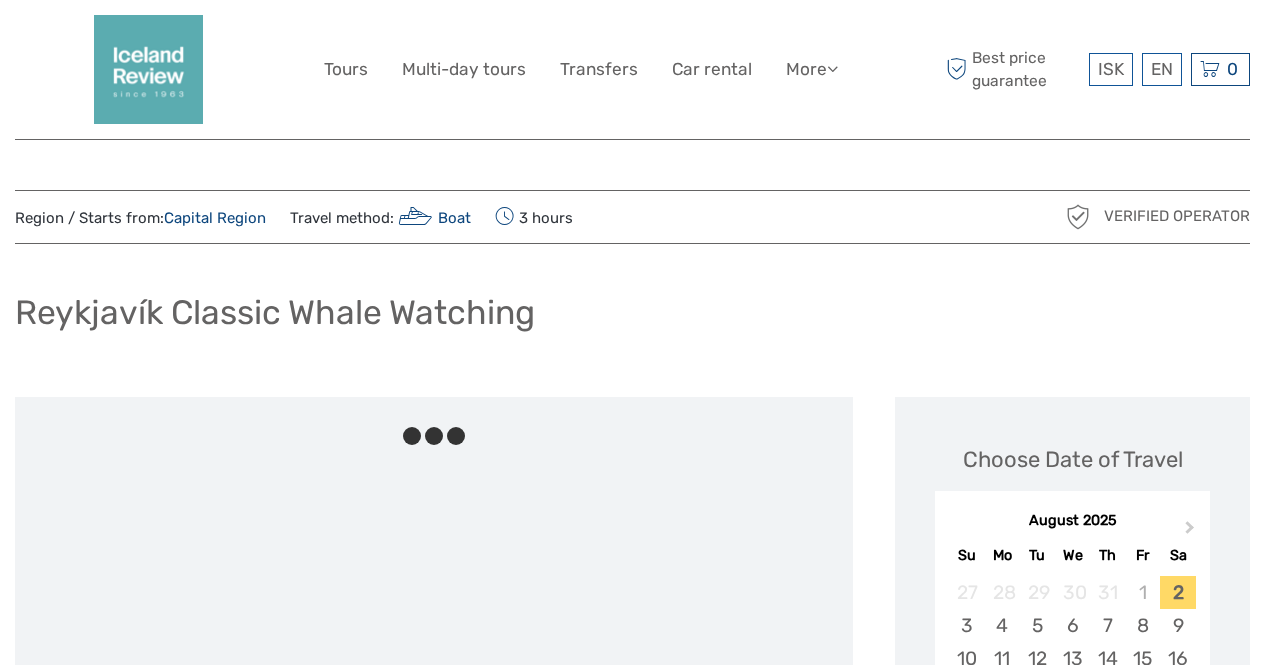scroll, scrollTop: 0, scrollLeft: 0, axis: both 